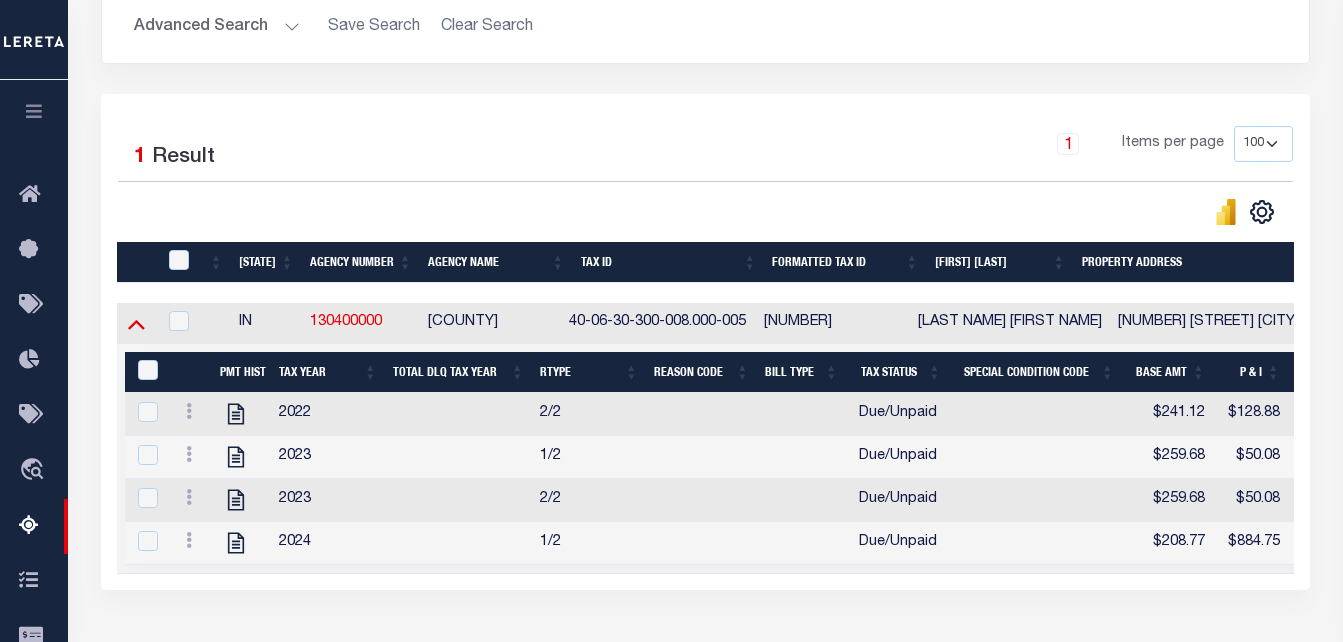 click at bounding box center (136, 323) 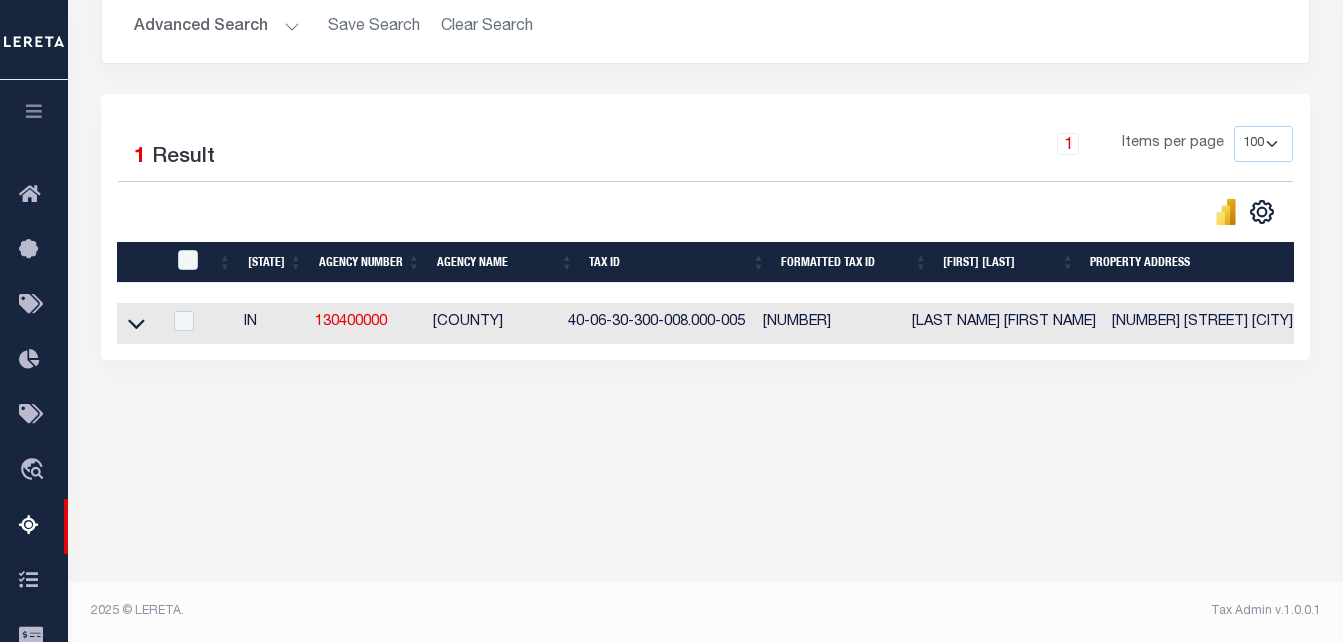 click at bounding box center [136, 324] 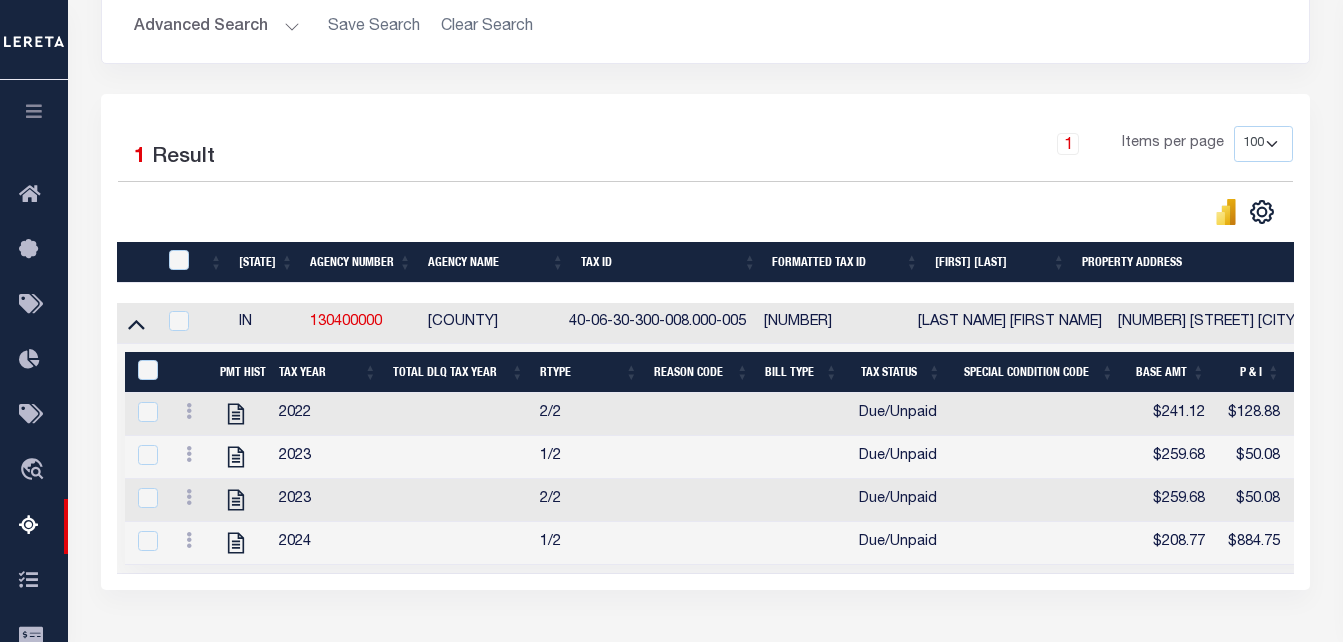 scroll, scrollTop: 0, scrollLeft: 17, axis: horizontal 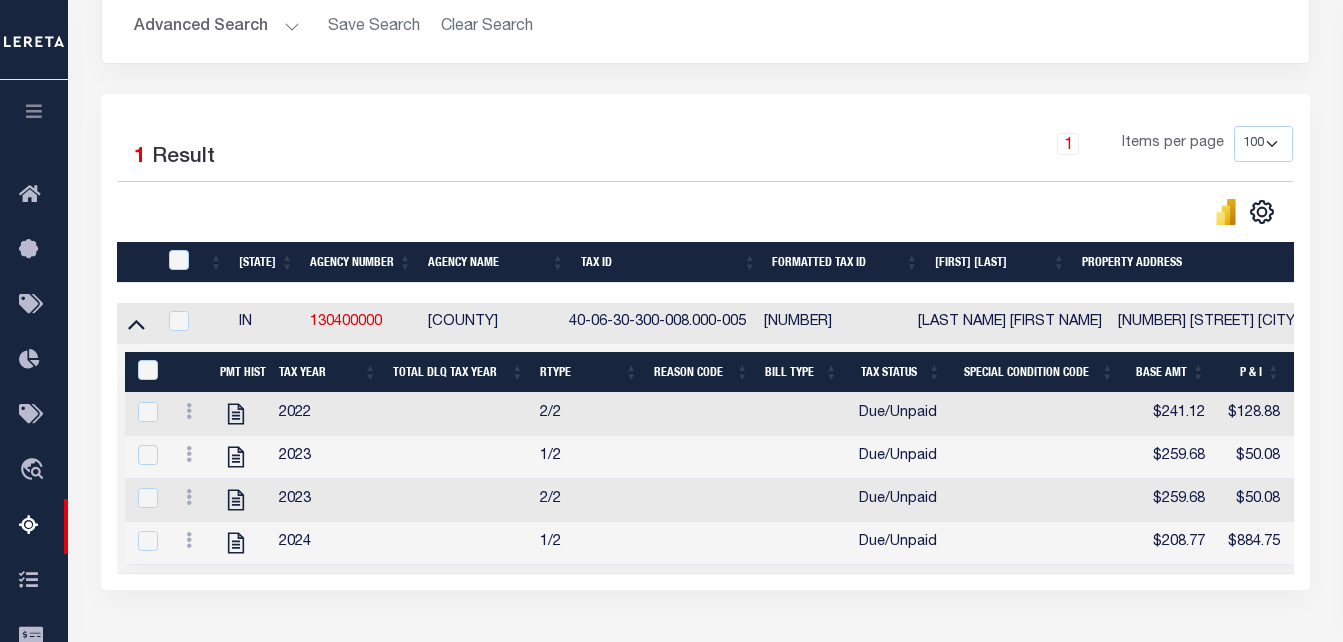 click at bounding box center (191, 414) 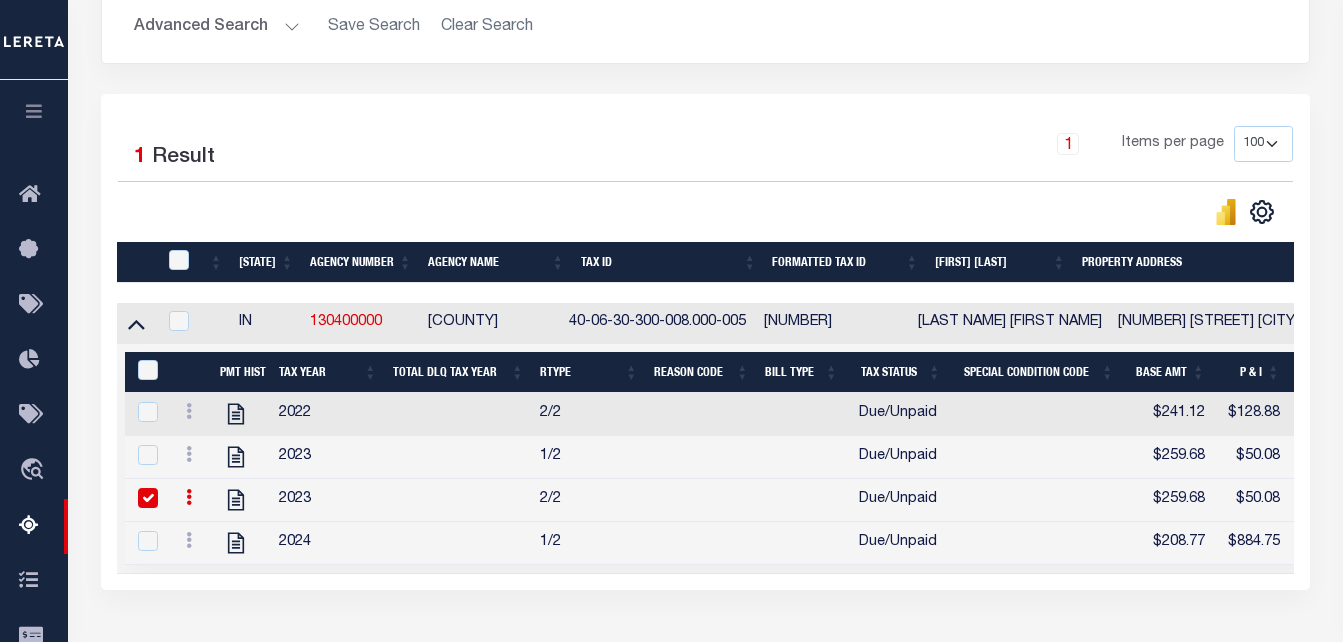 click at bounding box center [189, 500] 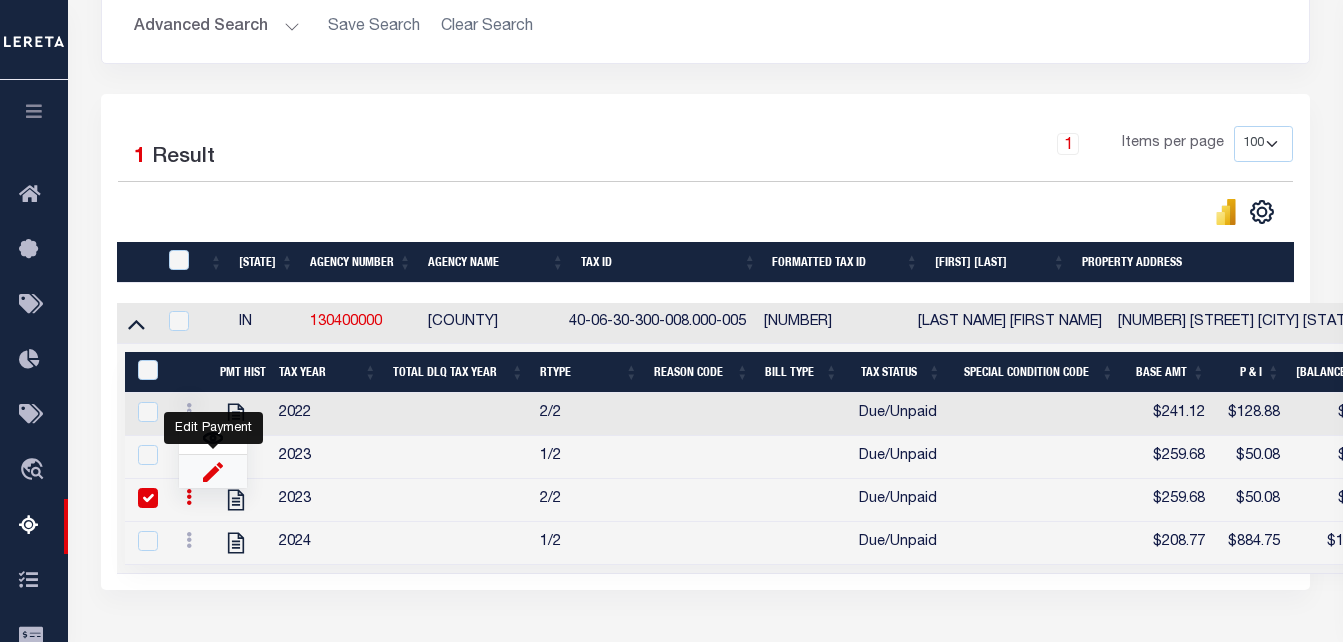 click at bounding box center (213, 471) 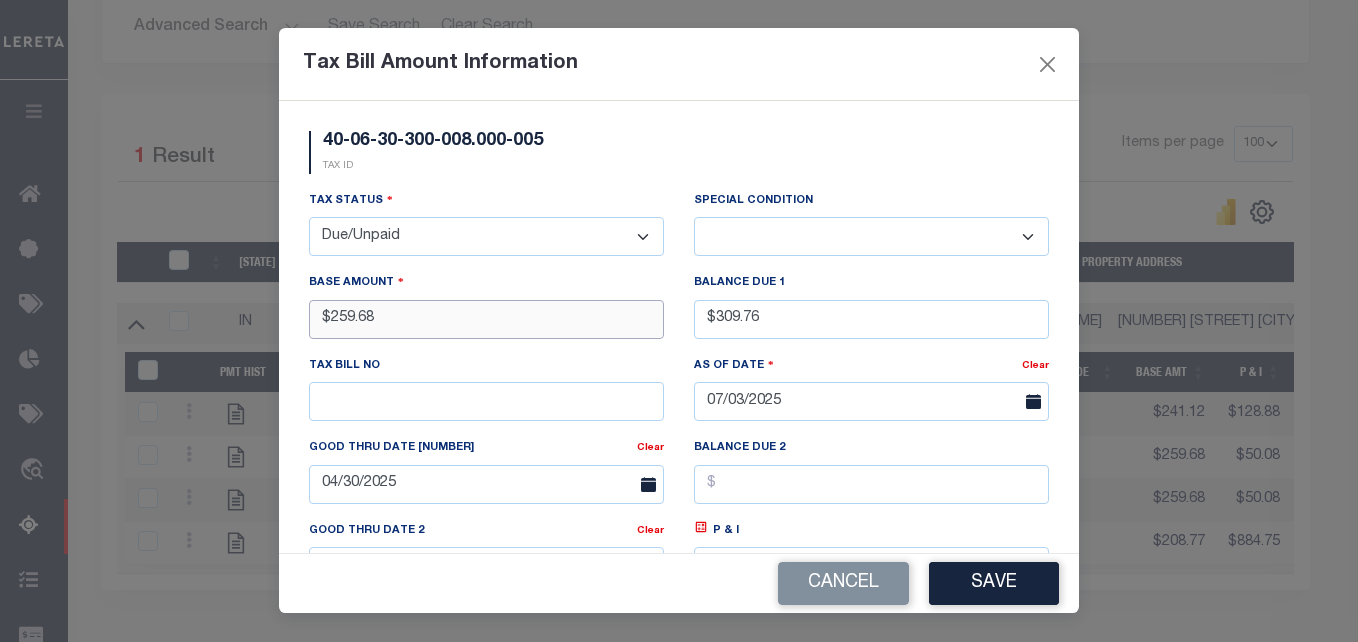 click on "$259.68" at bounding box center [486, 319] 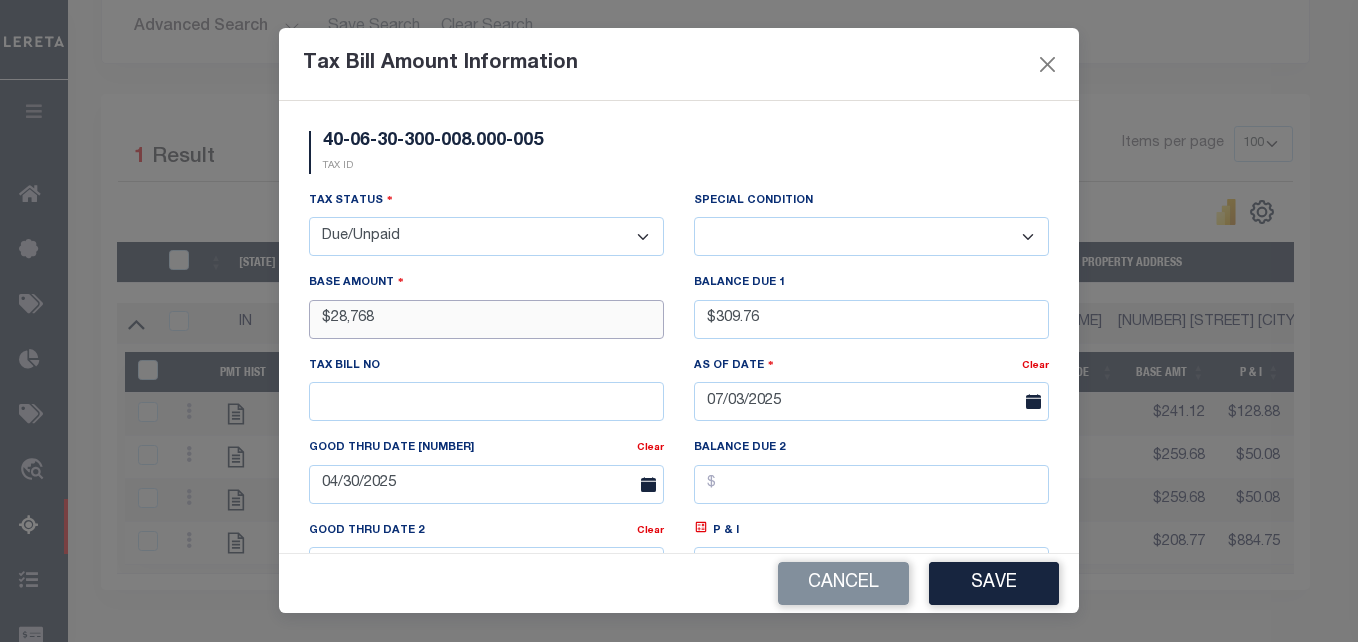 click on "$28,768" at bounding box center [486, 319] 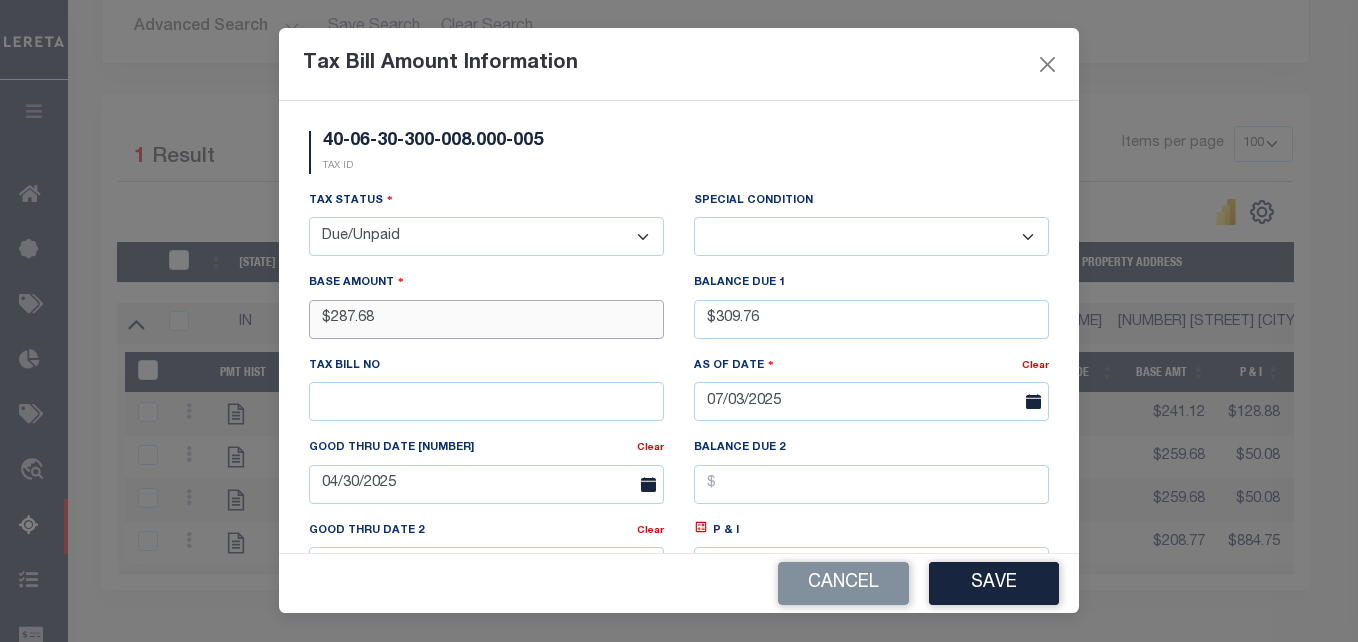 type on "$287.68" 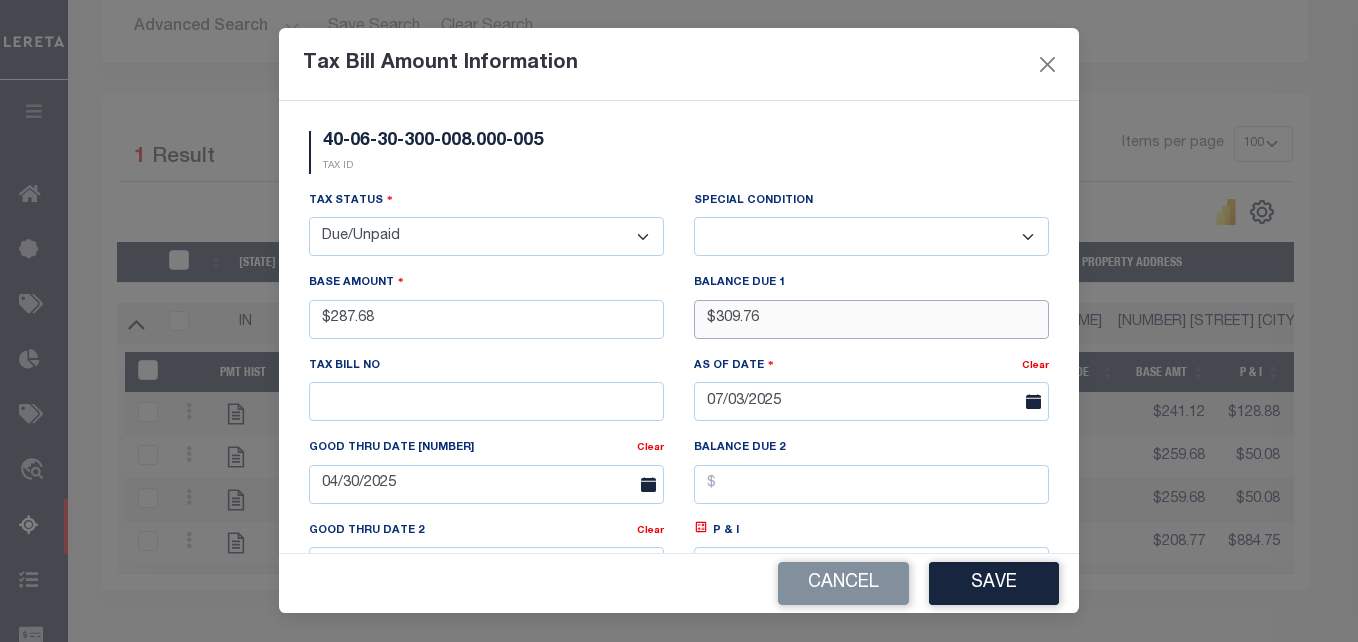click on "$309.76" at bounding box center [871, 319] 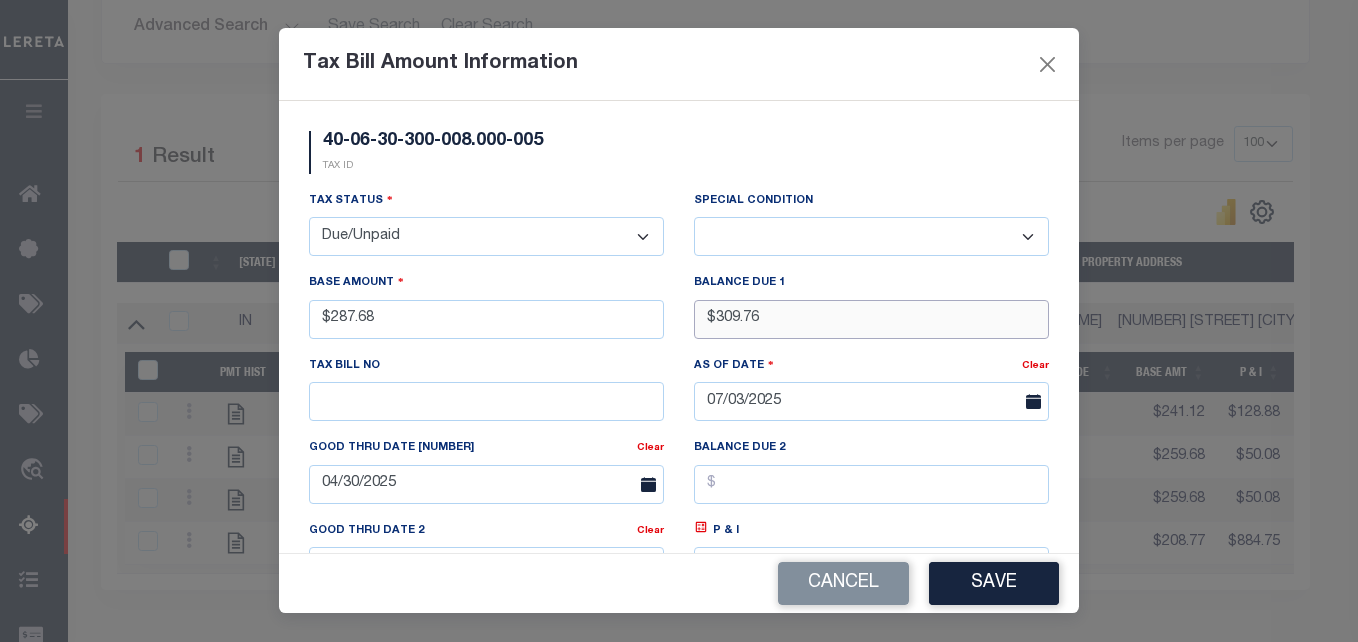 drag, startPoint x: 708, startPoint y: 315, endPoint x: 912, endPoint y: 338, distance: 205.29248 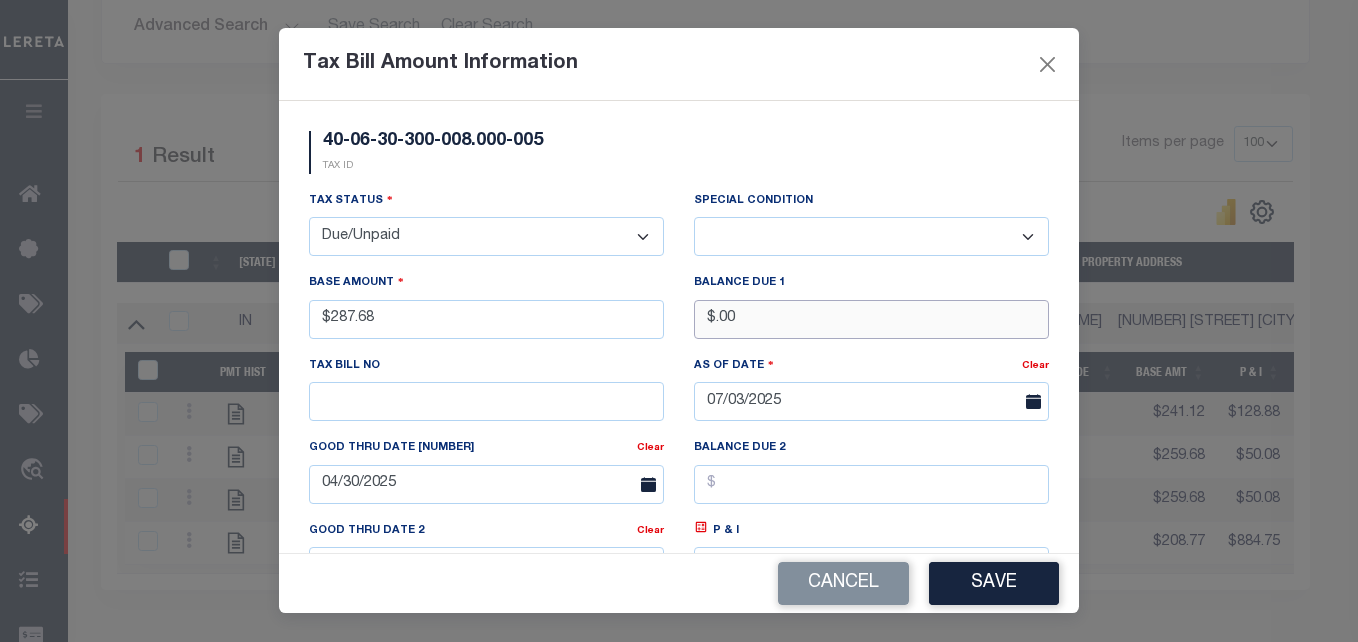 click on "$.00" at bounding box center [871, 319] 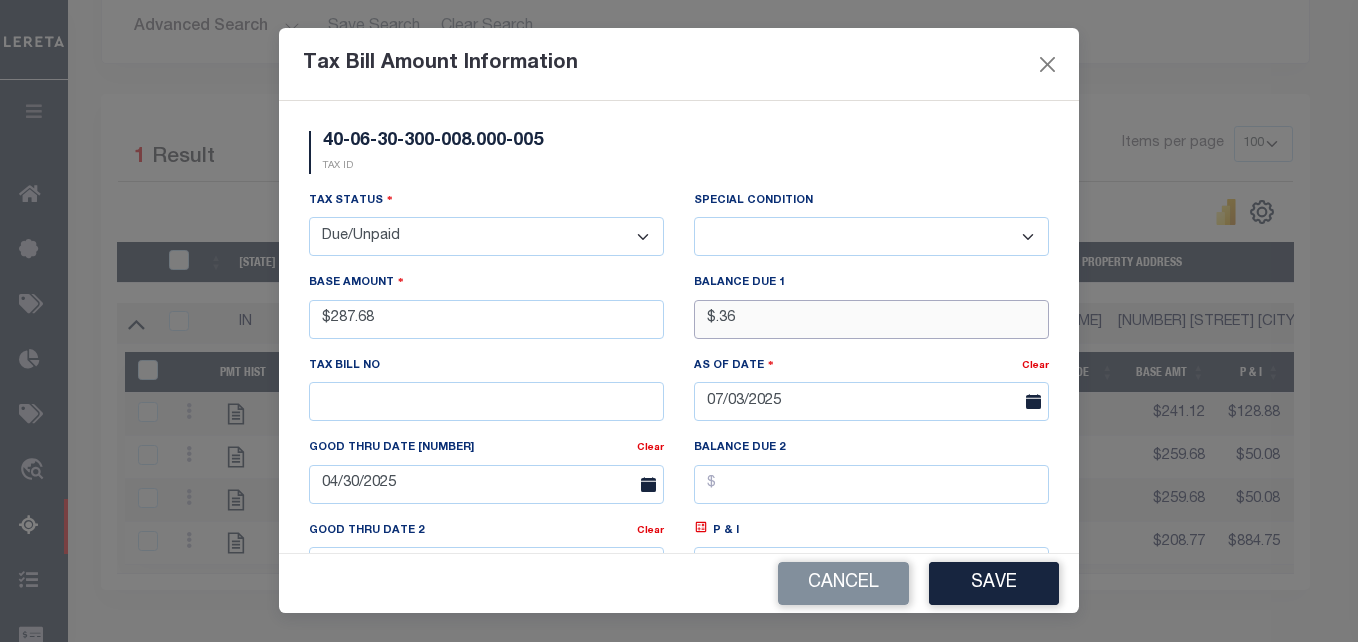 click on "$.36" at bounding box center [871, 319] 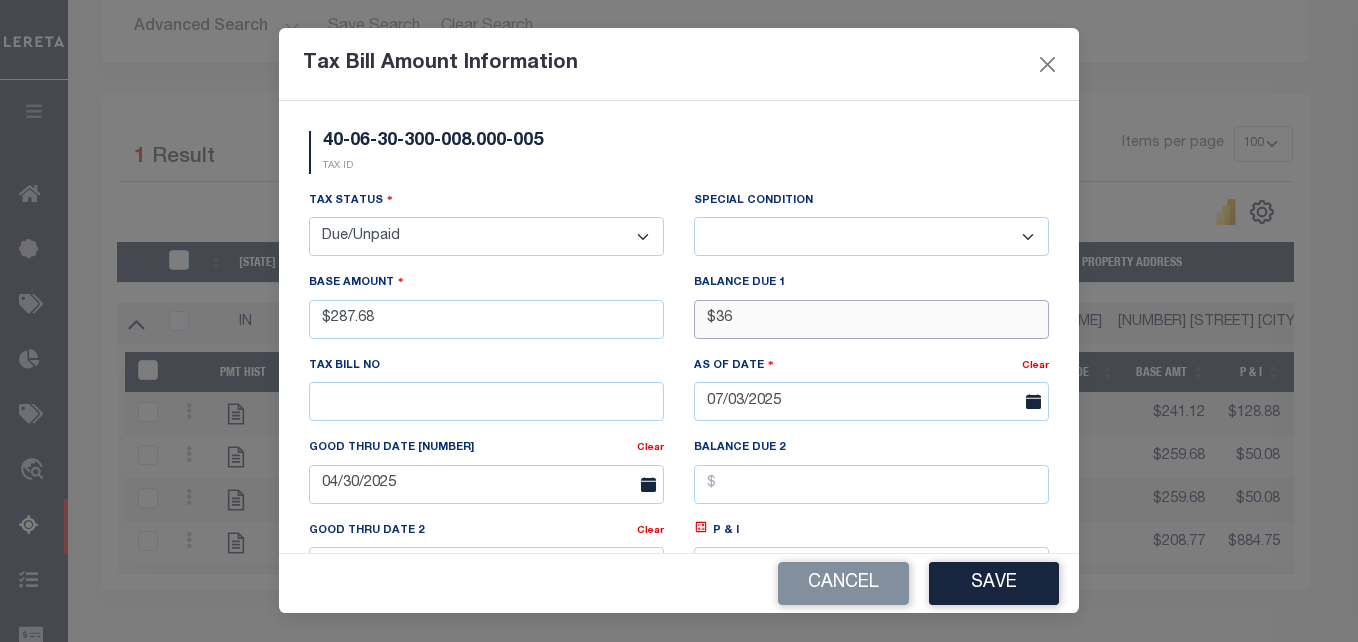click on "$36" at bounding box center (871, 319) 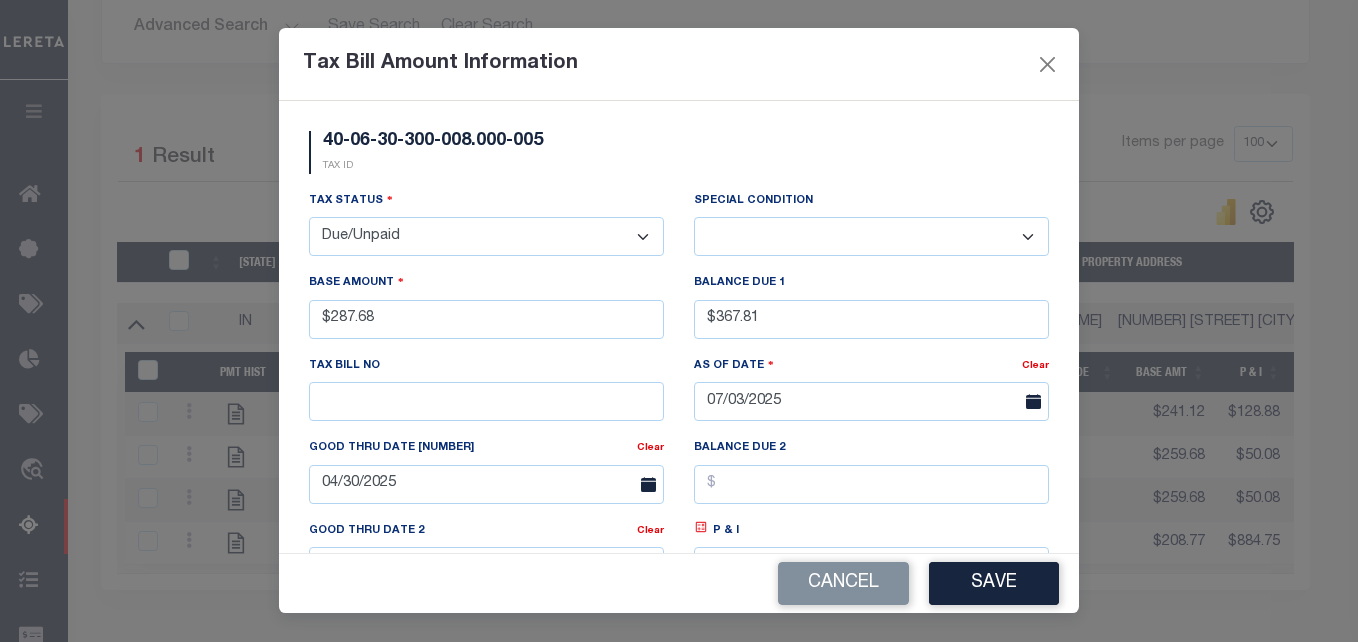 click at bounding box center [701, 527] 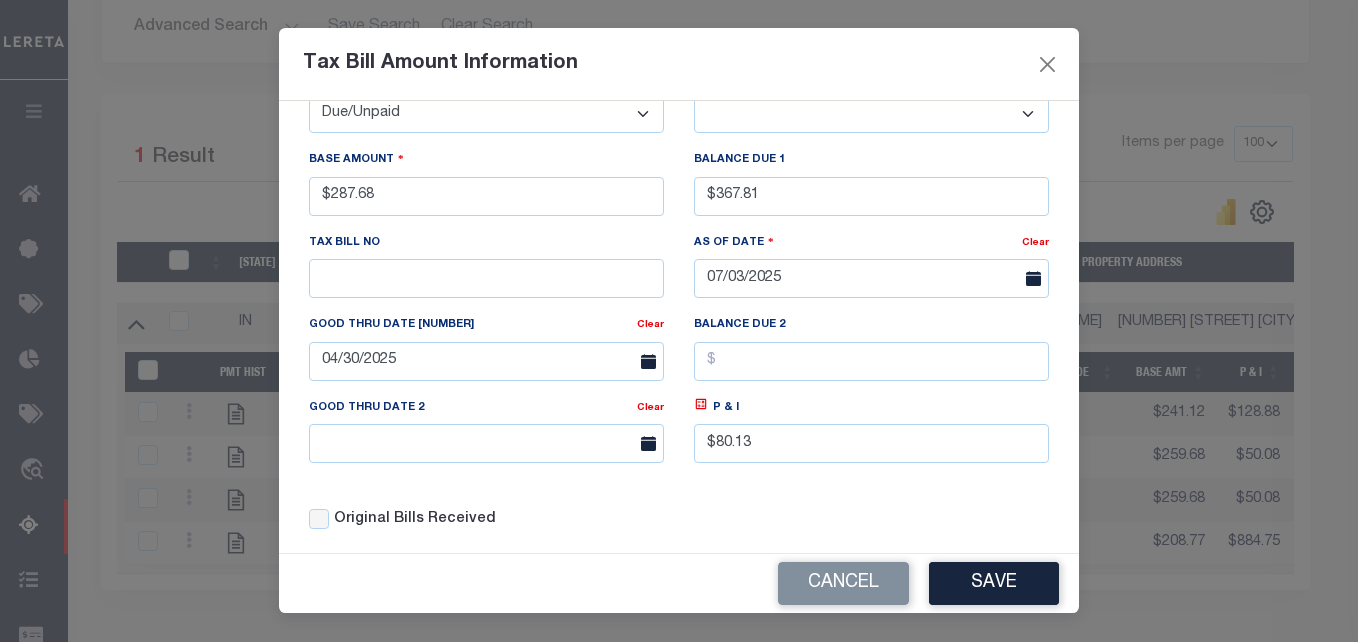 scroll, scrollTop: 152, scrollLeft: 0, axis: vertical 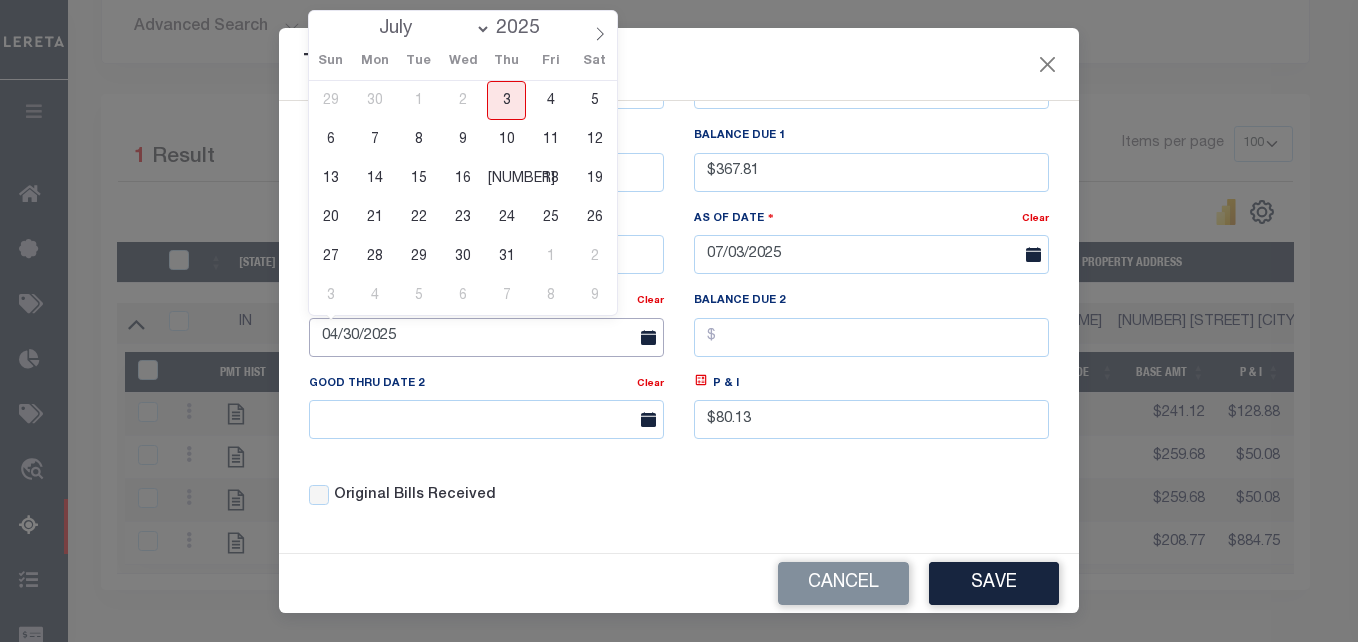click on "04/30/2025" at bounding box center (486, 337) 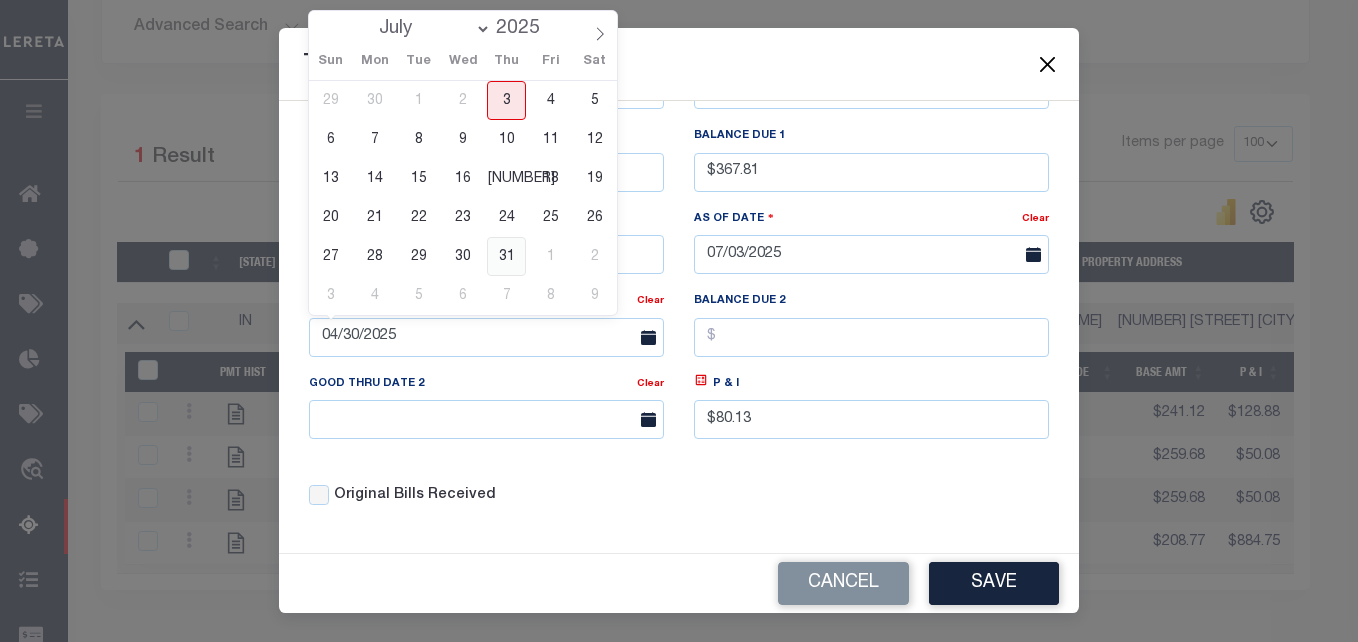 click on "31" at bounding box center [506, 256] 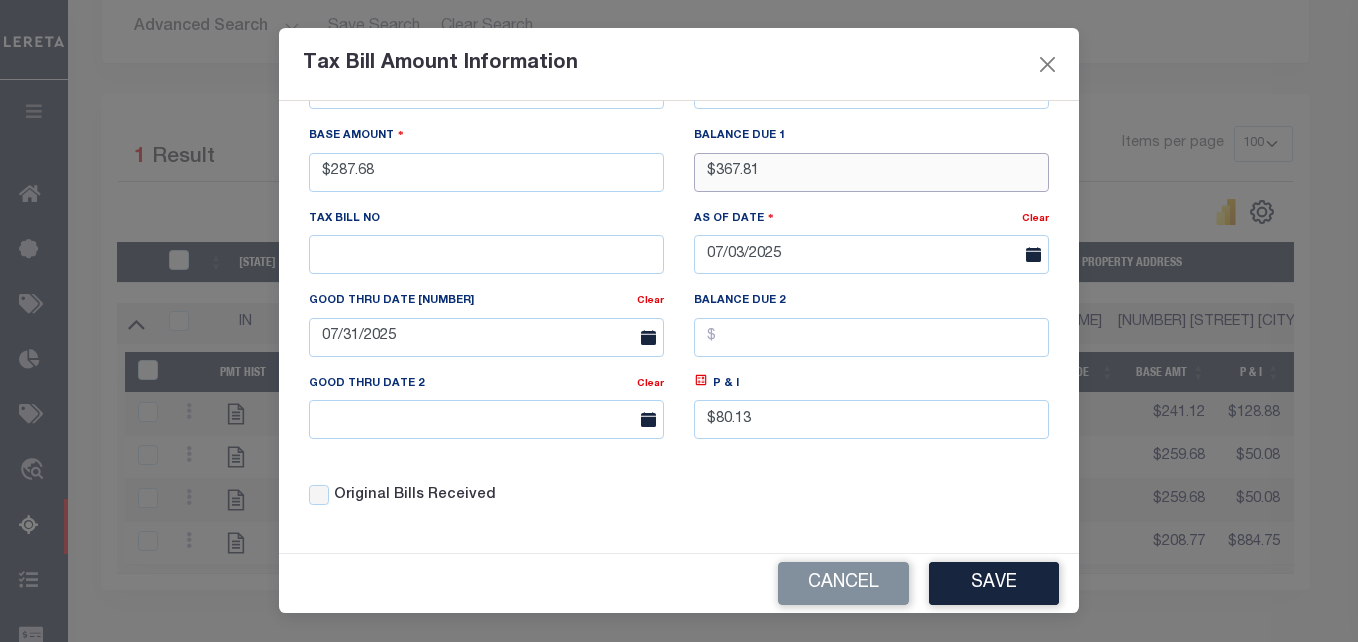 click on "$367.81" at bounding box center (871, 172) 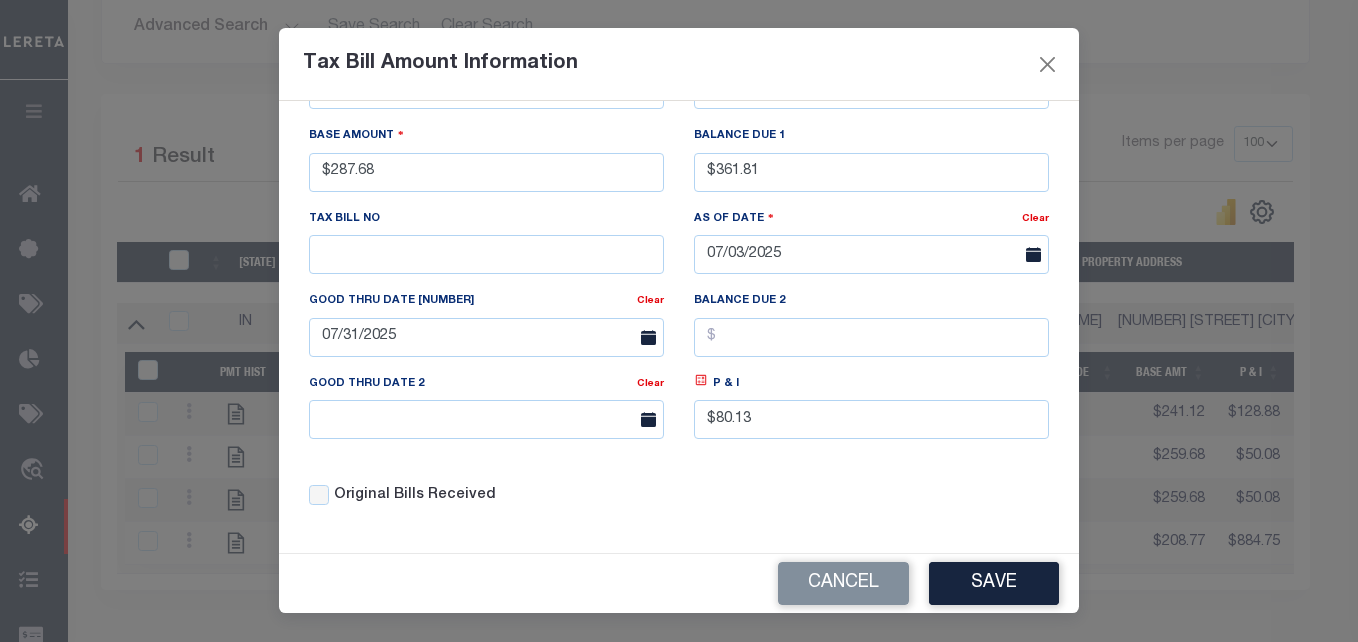 click at bounding box center (701, 380) 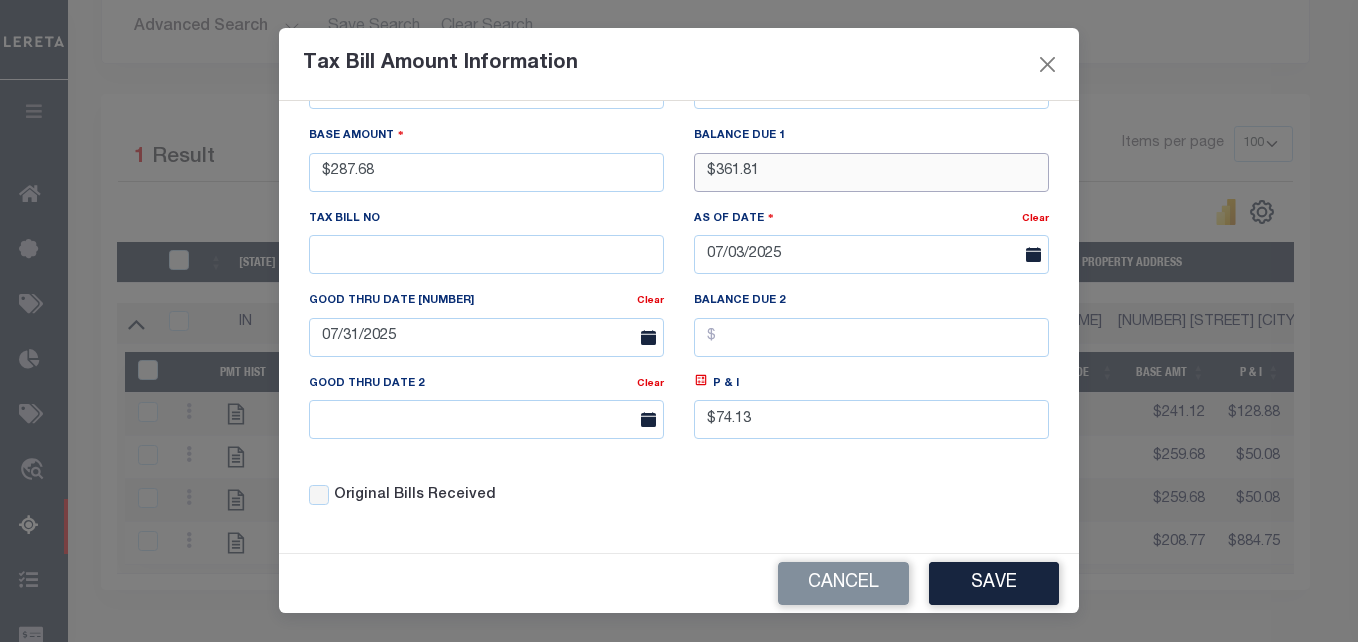 click on "$361.81" at bounding box center [871, 172] 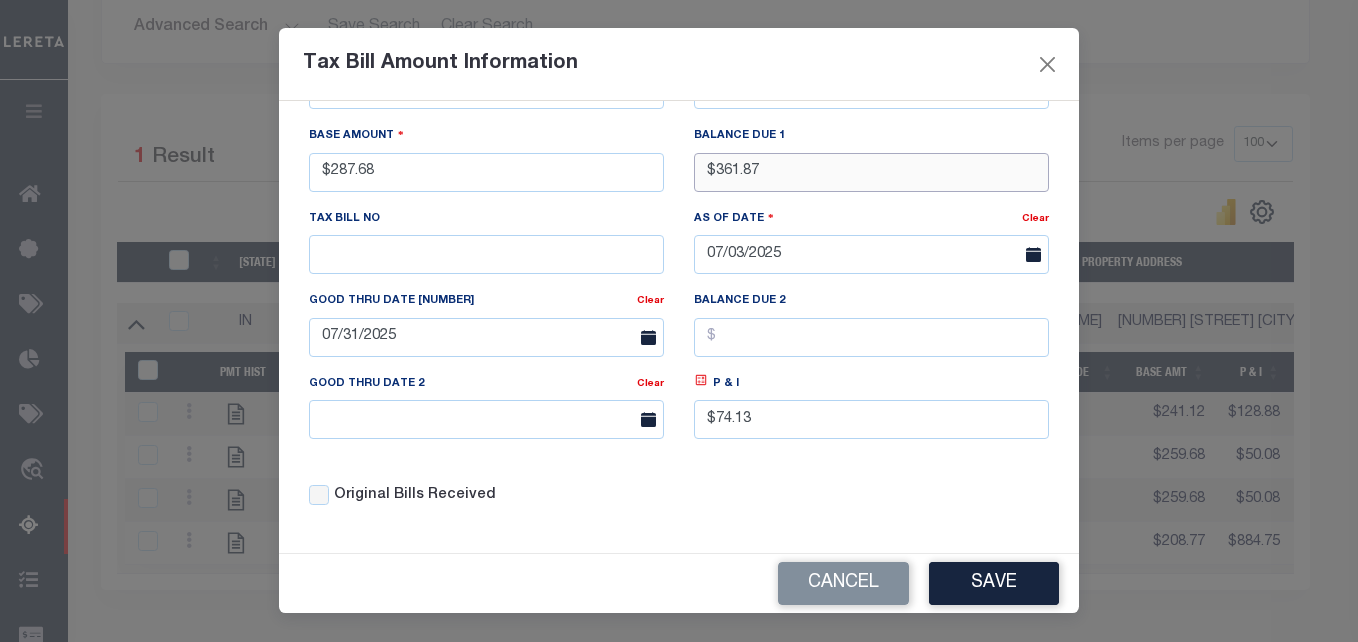 type on "$361.87" 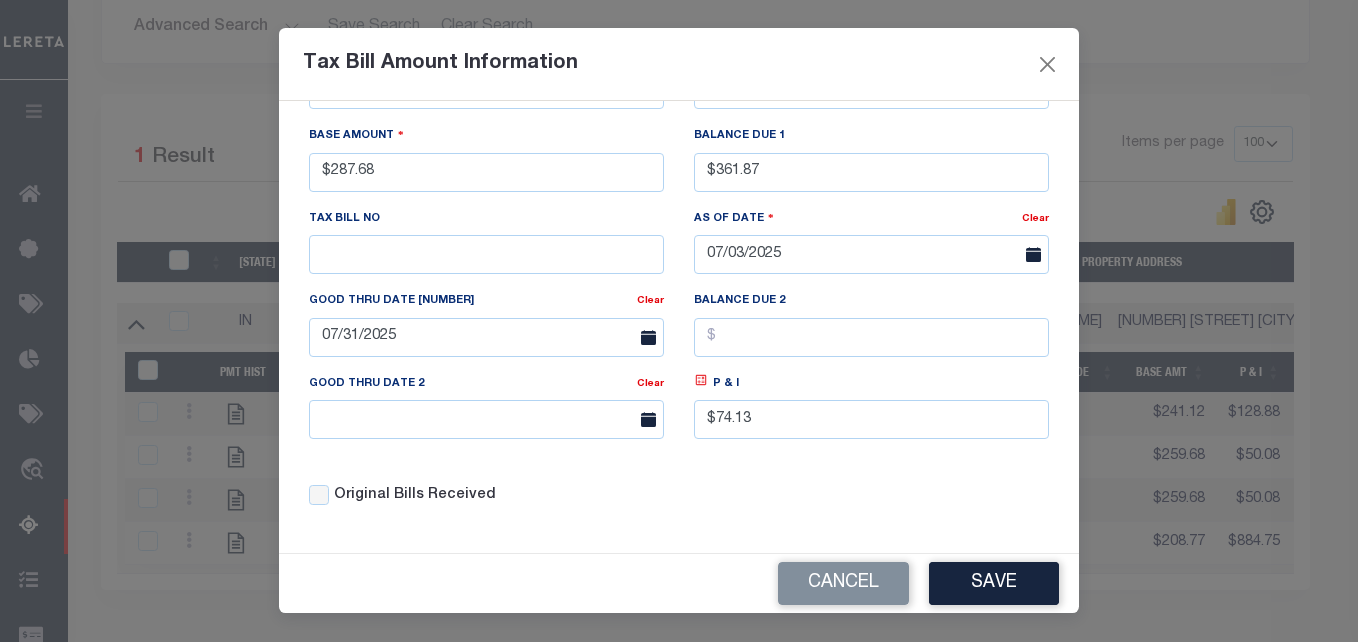 click at bounding box center (701, 380) 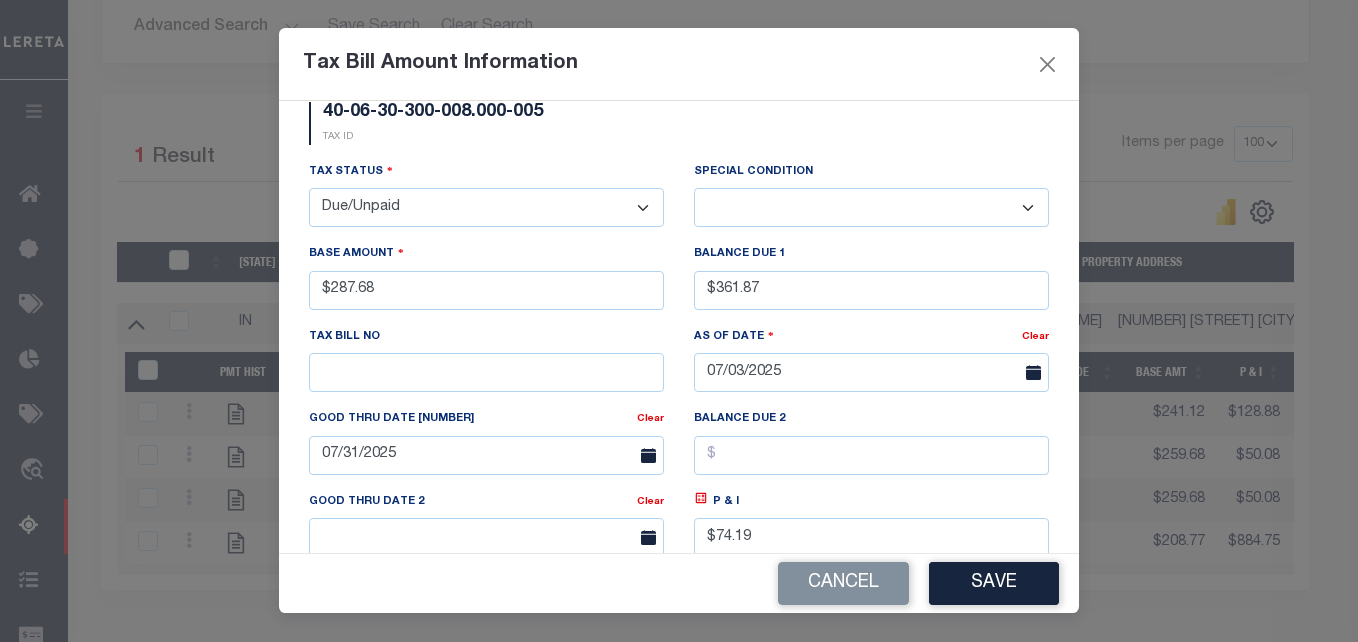 scroll, scrollTop: 0, scrollLeft: 0, axis: both 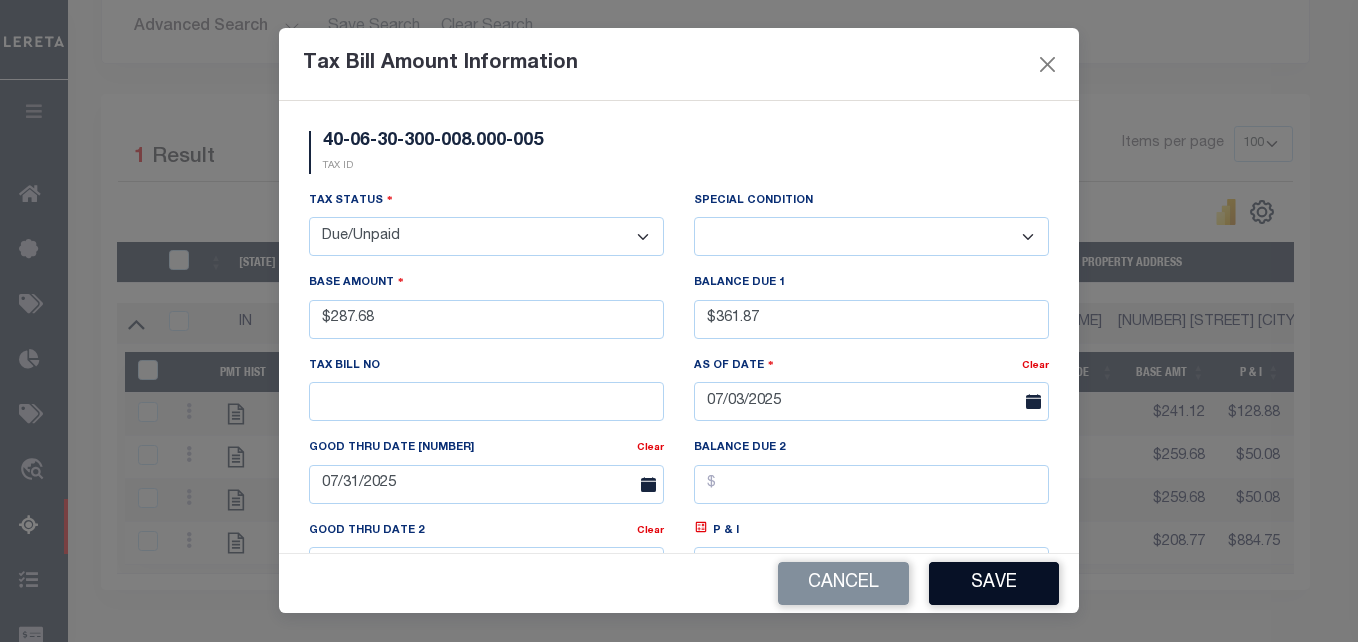 click on "Save" at bounding box center [994, 583] 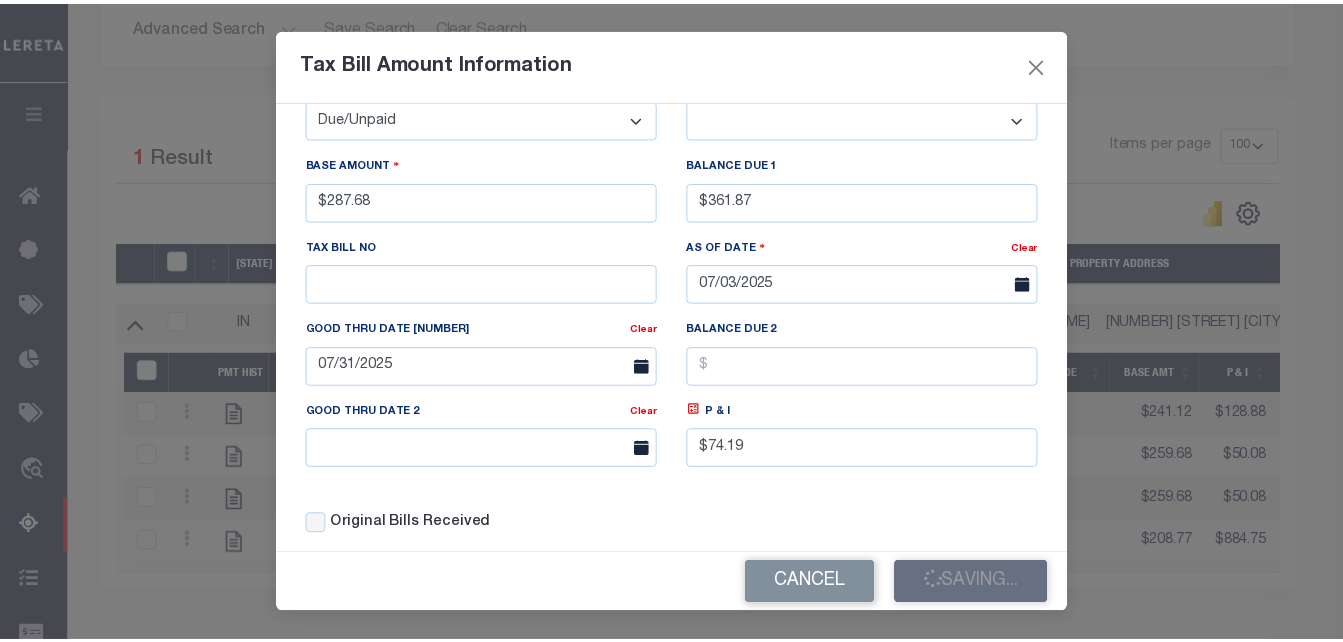 scroll, scrollTop: 152, scrollLeft: 0, axis: vertical 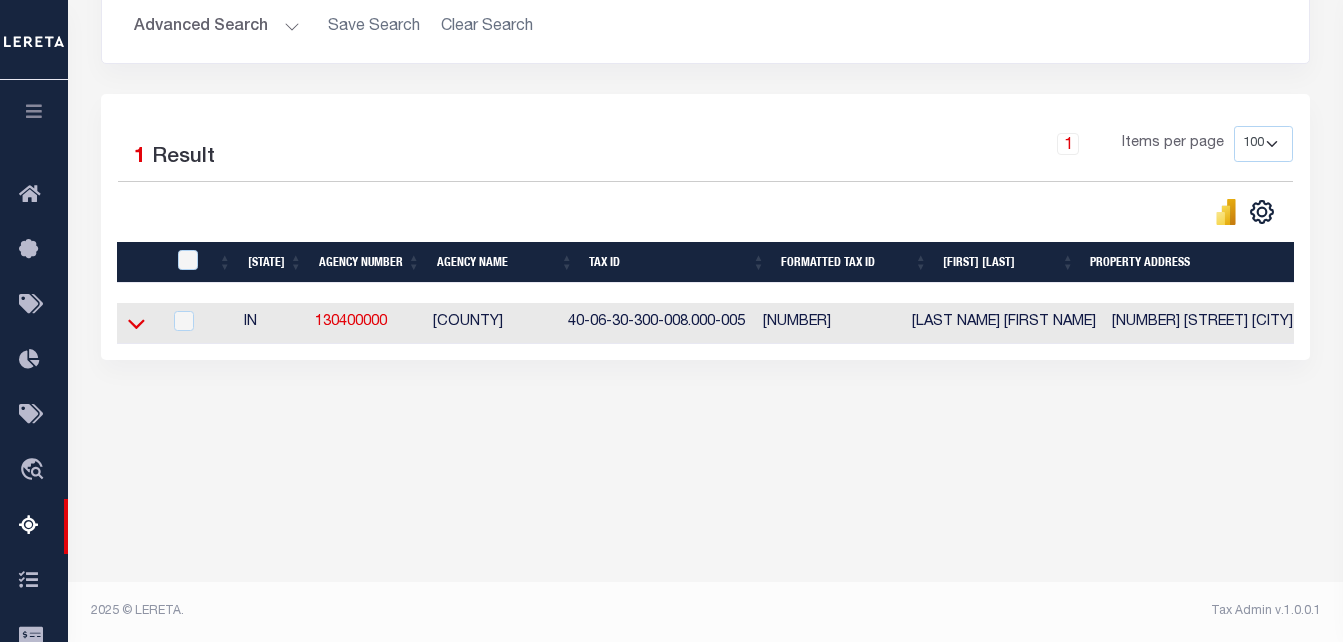click at bounding box center [136, 323] 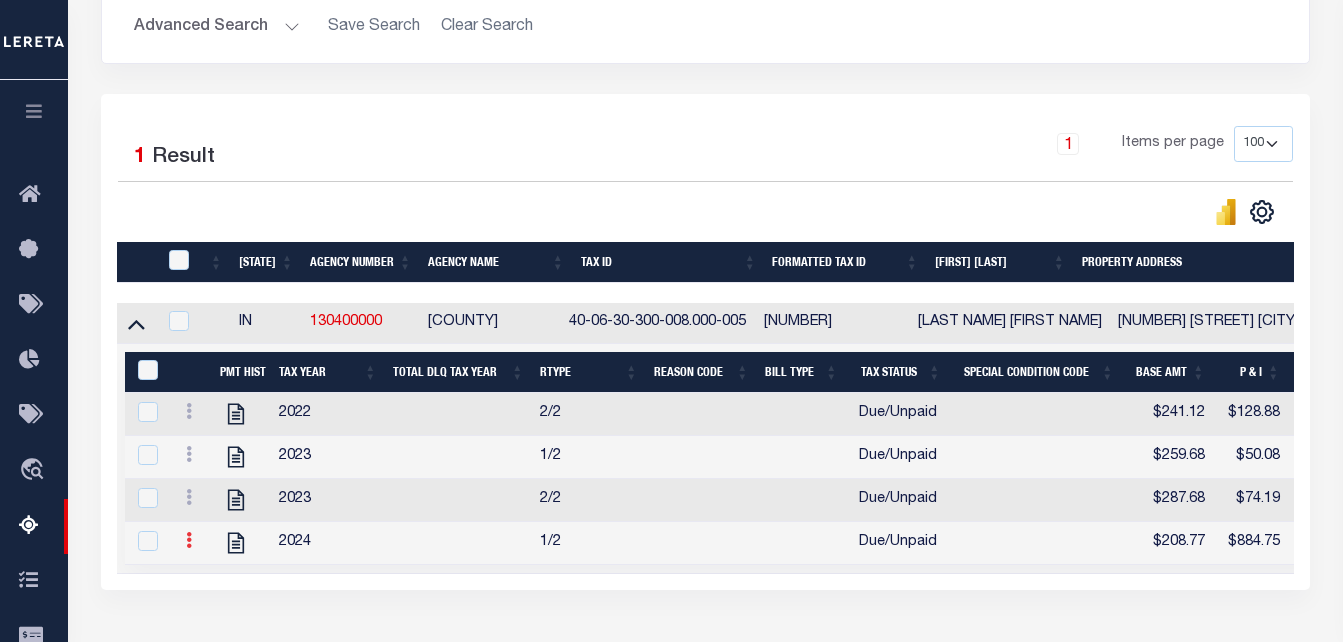 click at bounding box center (189, 454) 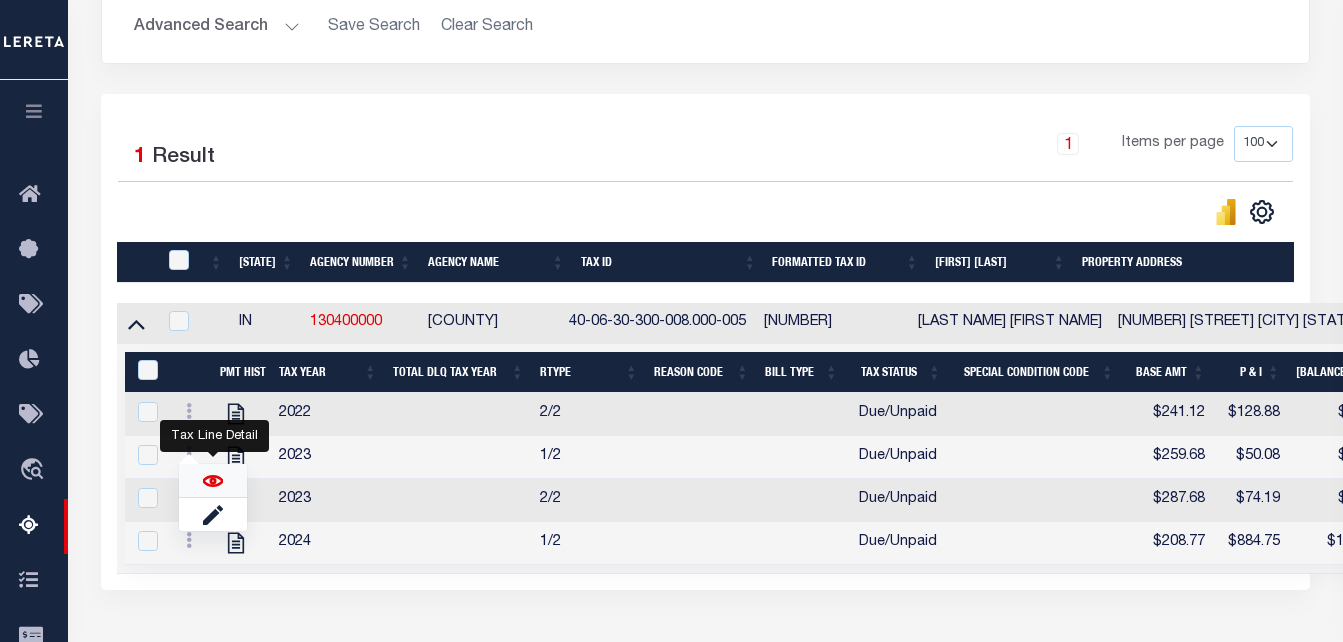 click at bounding box center (213, 481) 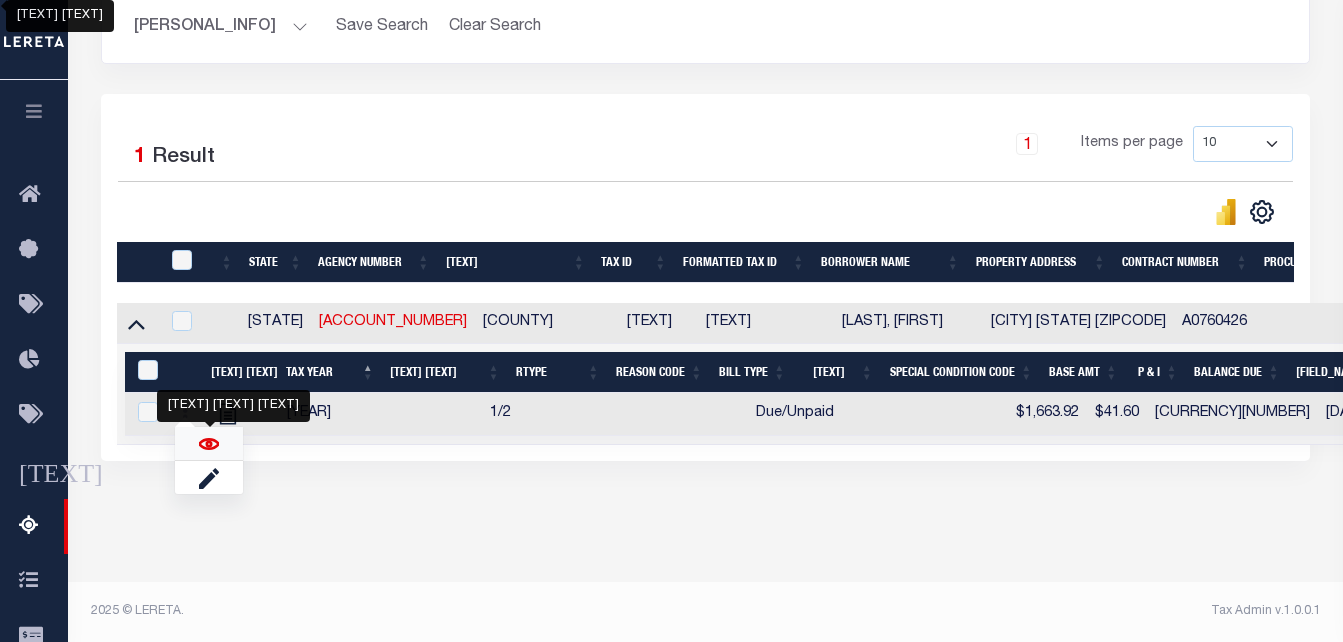 click at bounding box center [209, 444] 